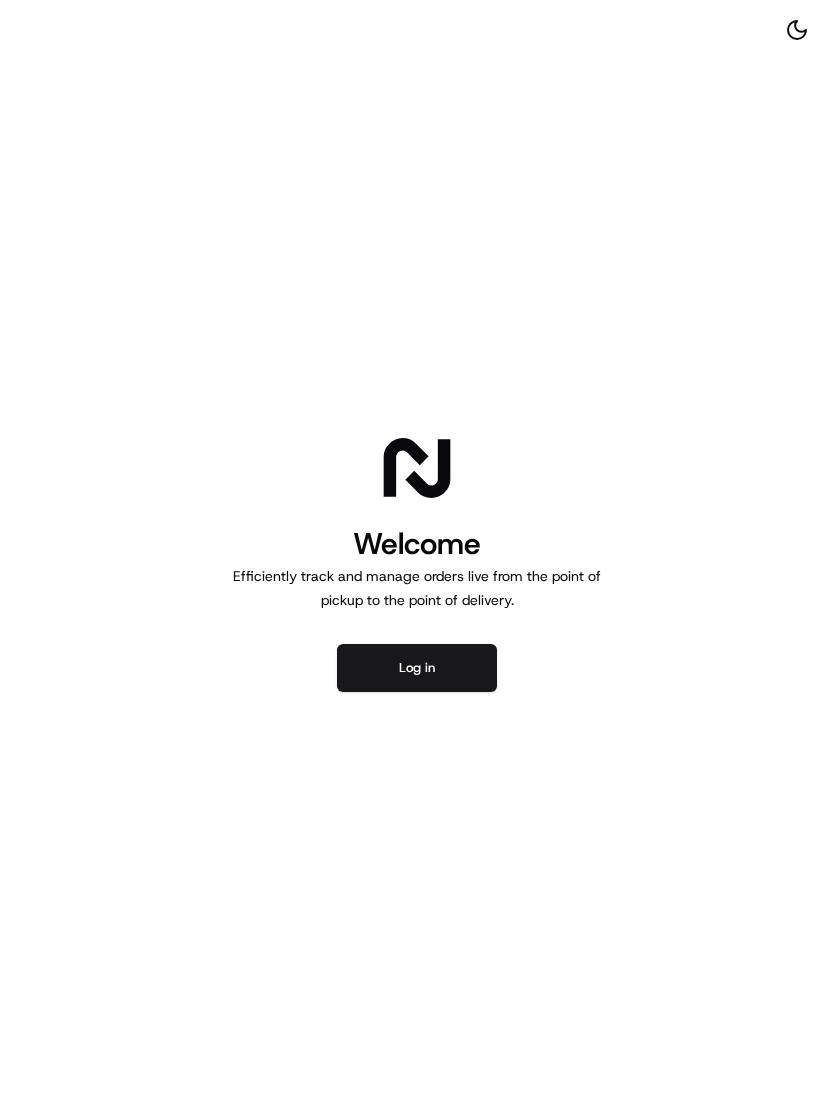 scroll, scrollTop: 0, scrollLeft: 0, axis: both 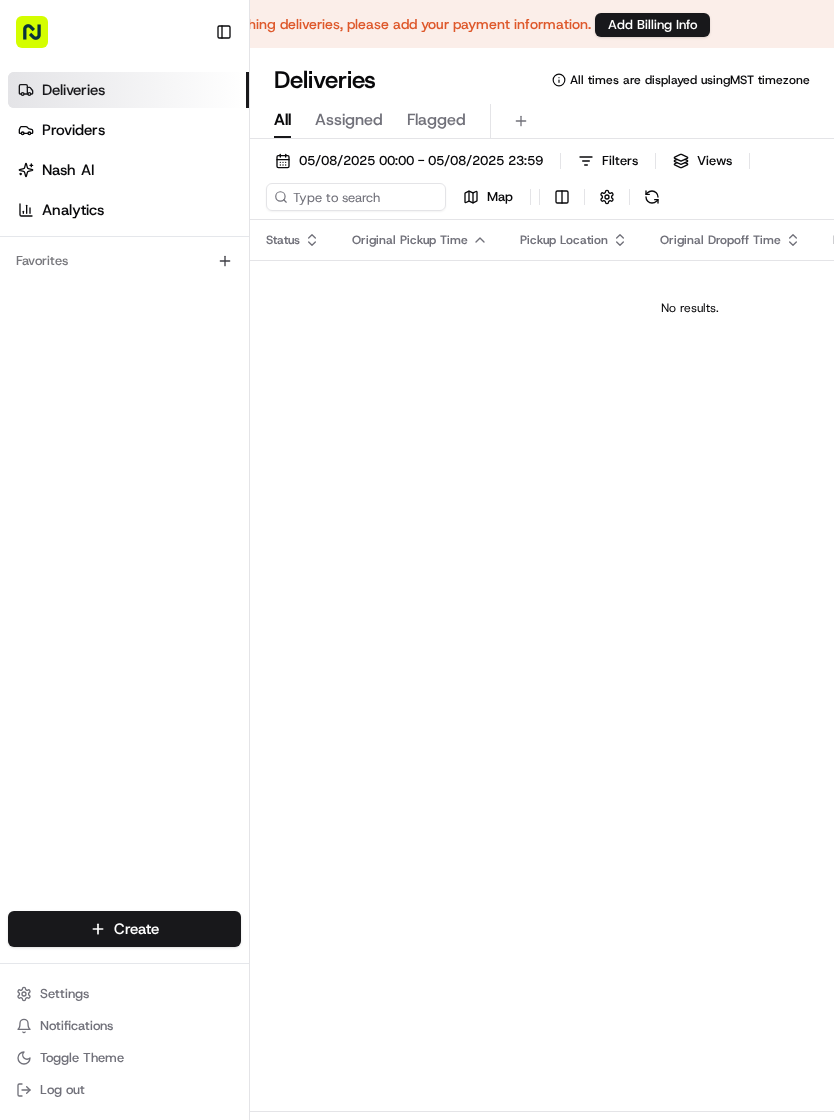 click on "Settings" at bounding box center (64, 994) 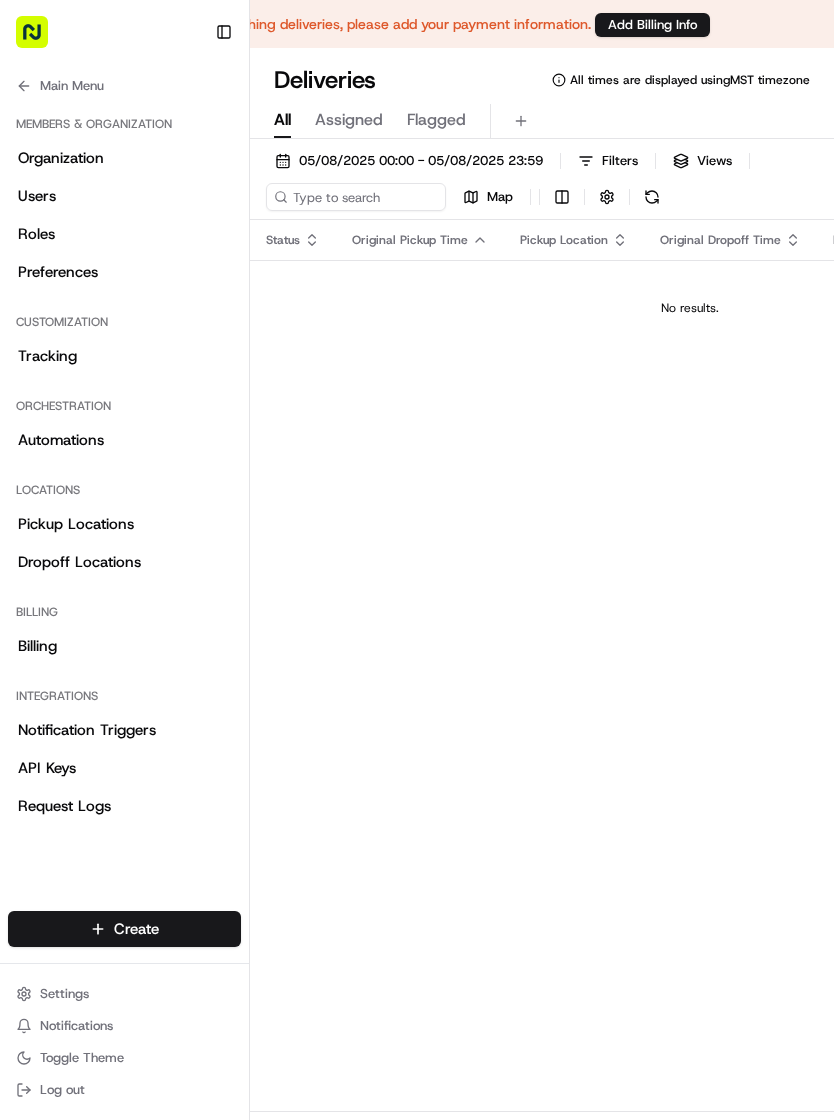 click on "Settings" at bounding box center (124, 994) 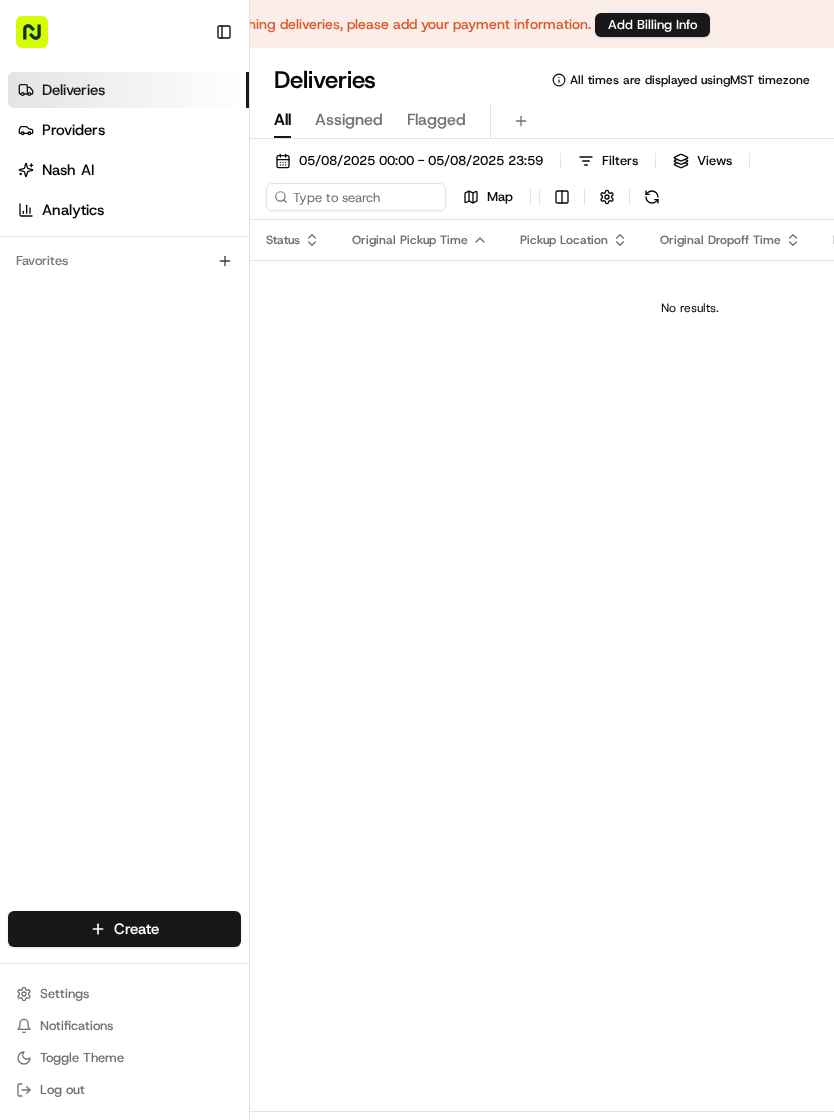 click on "Deliveries" at bounding box center (128, 90) 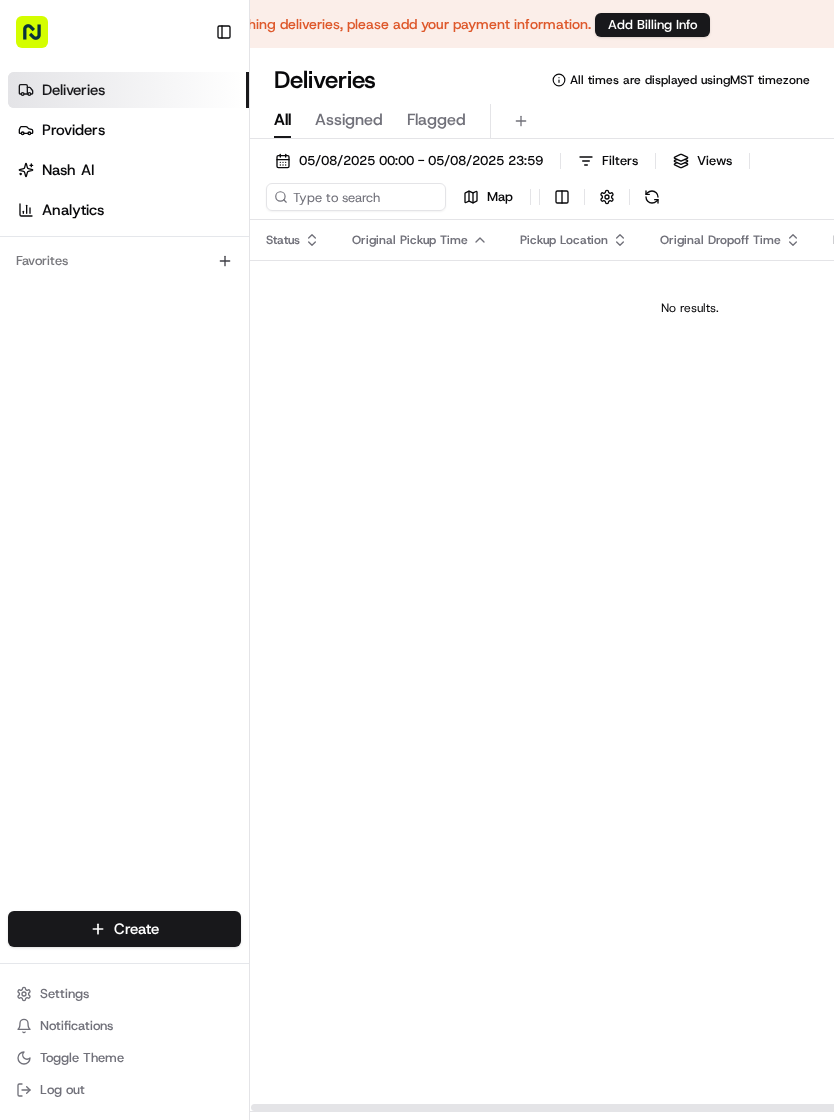 scroll, scrollTop: 0, scrollLeft: 0, axis: both 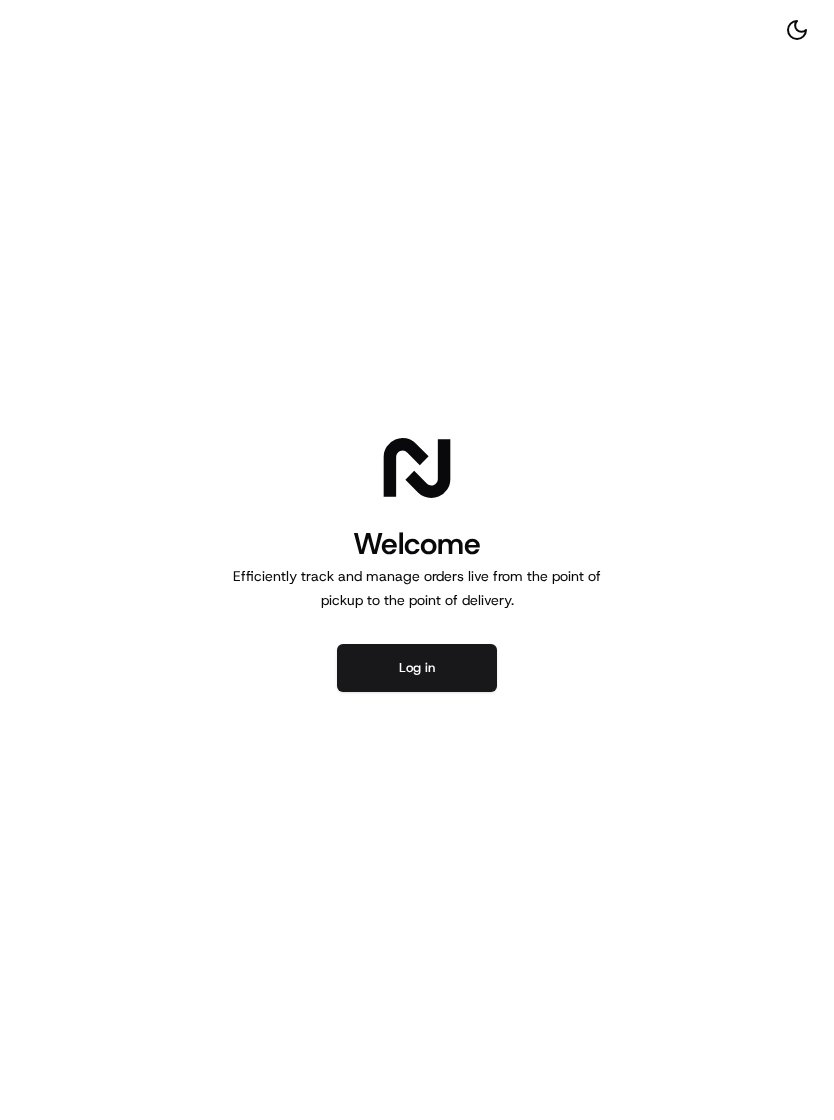 click on "Log in" at bounding box center [417, 668] 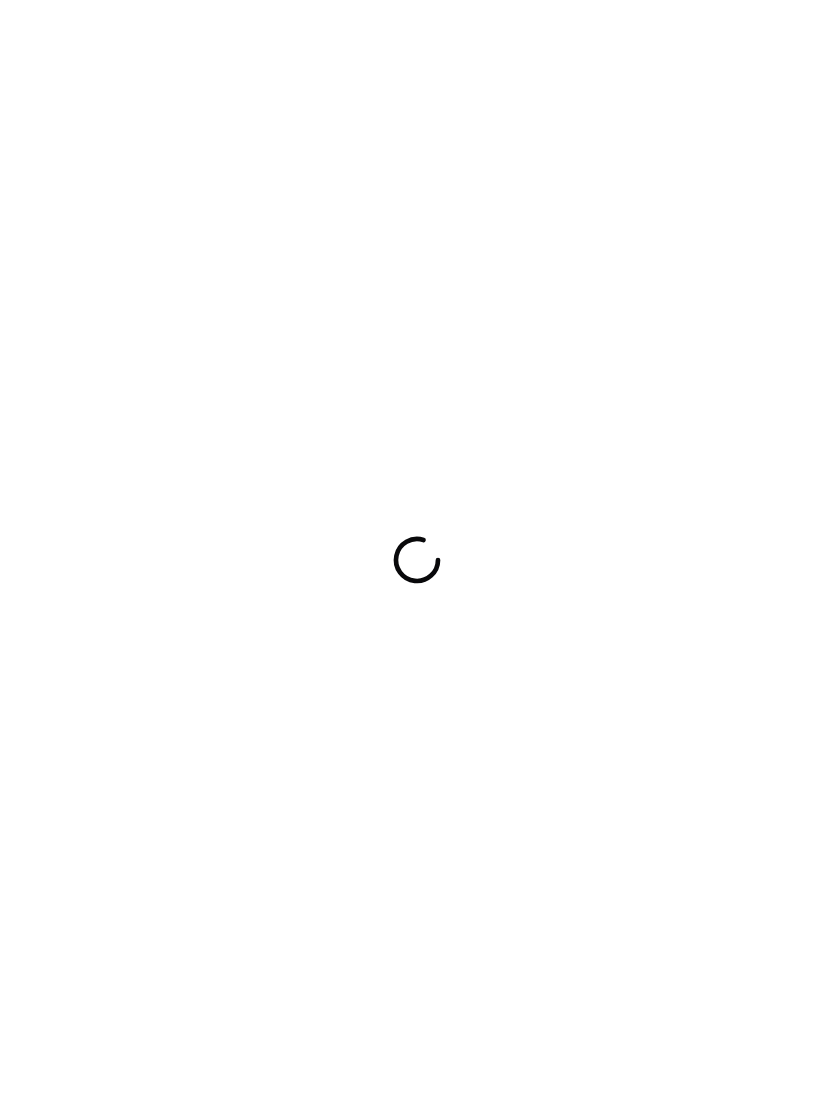 scroll, scrollTop: 0, scrollLeft: 0, axis: both 